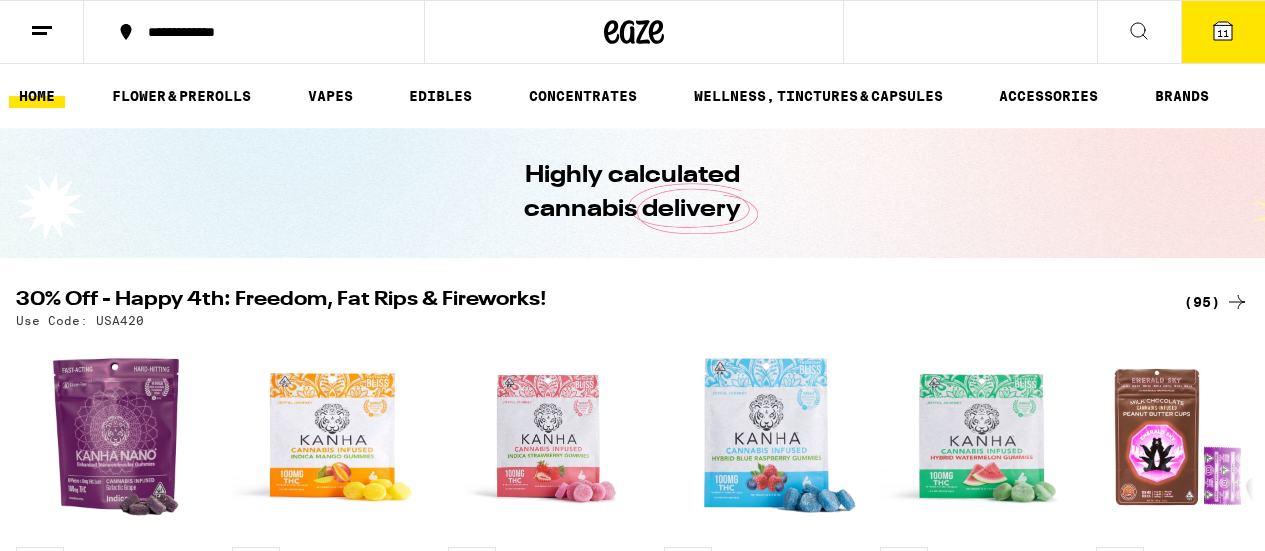 scroll, scrollTop: 0, scrollLeft: 0, axis: both 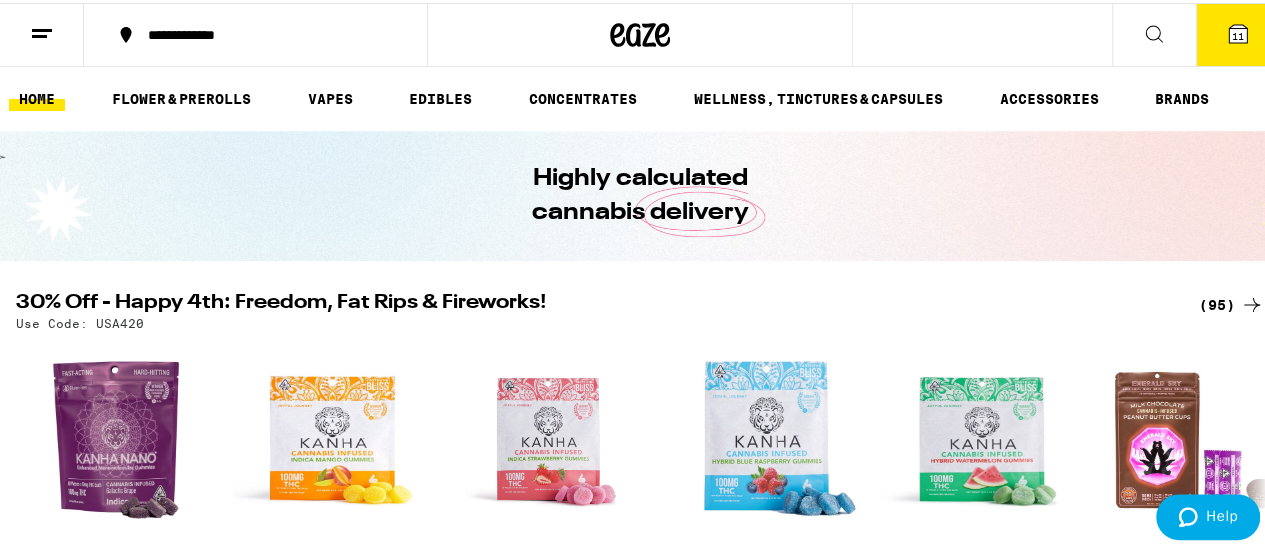 click on "11" at bounding box center (1238, 32) 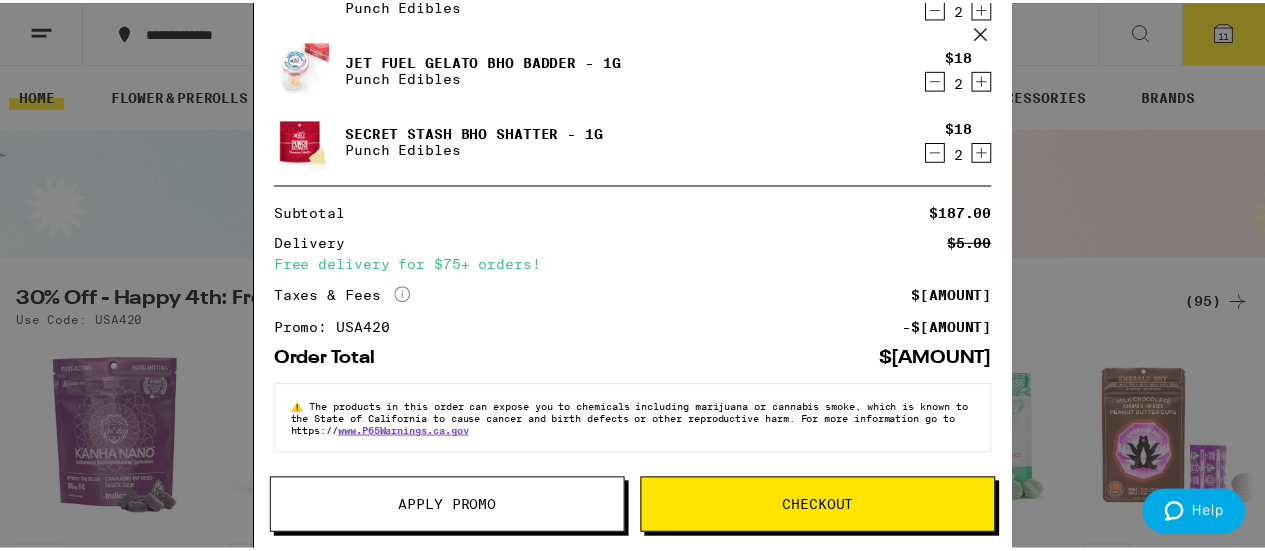scroll, scrollTop: 460, scrollLeft: 0, axis: vertical 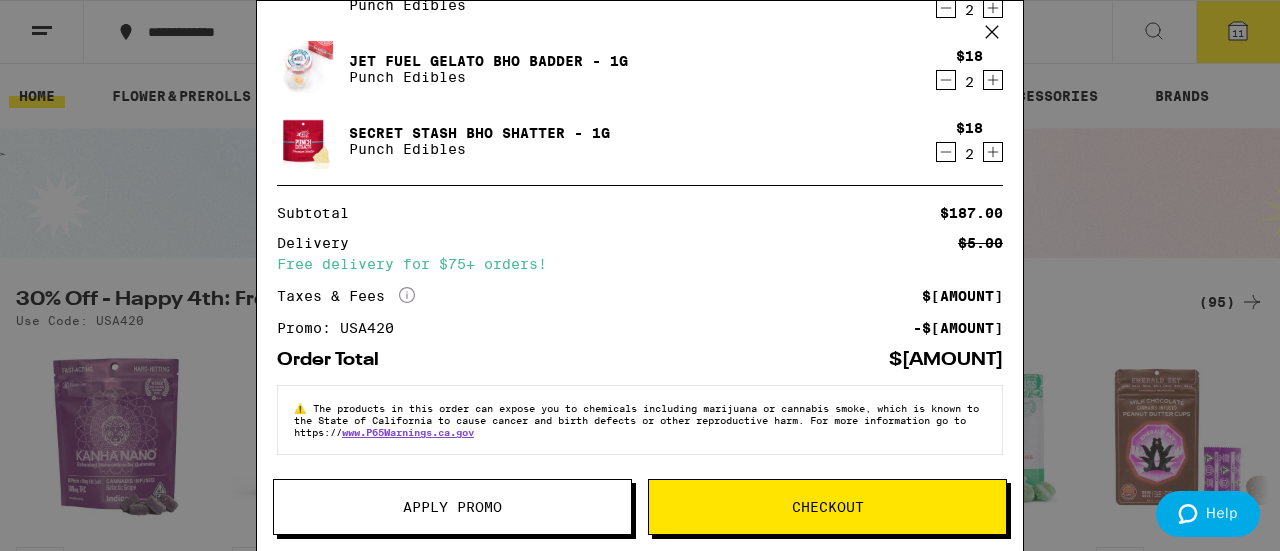 click on "Checkout" at bounding box center (827, 507) 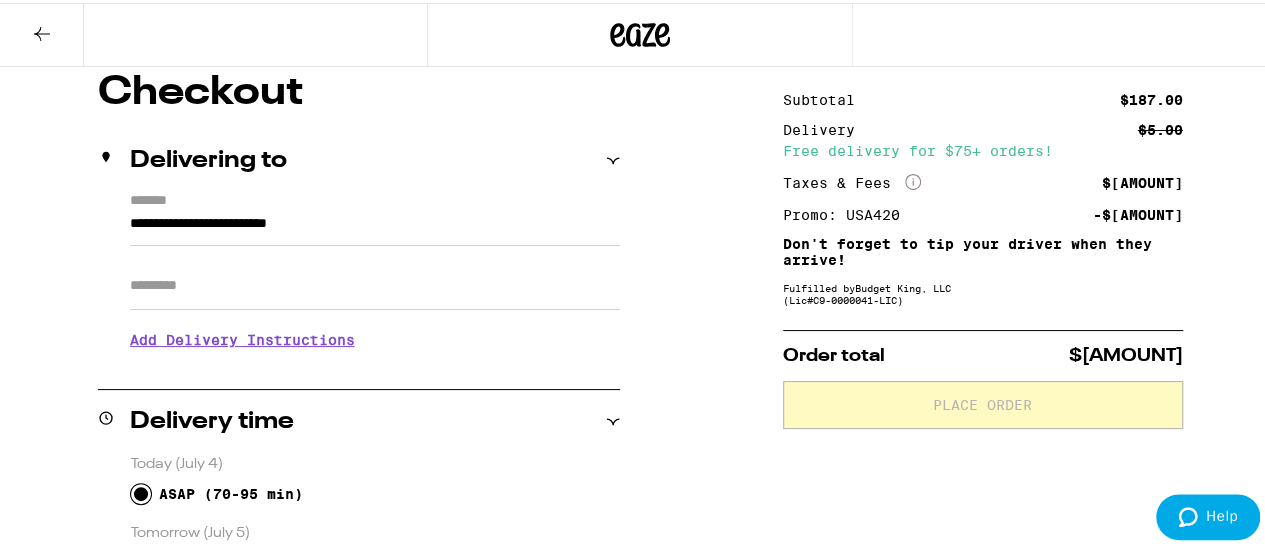 scroll, scrollTop: 50, scrollLeft: 0, axis: vertical 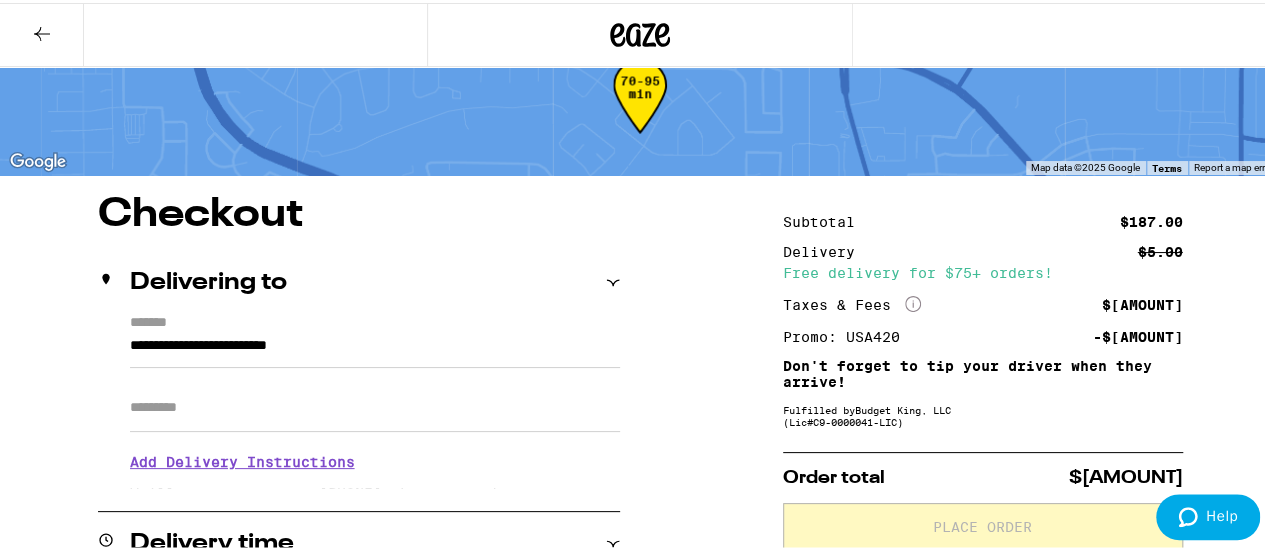 click at bounding box center (42, 31) 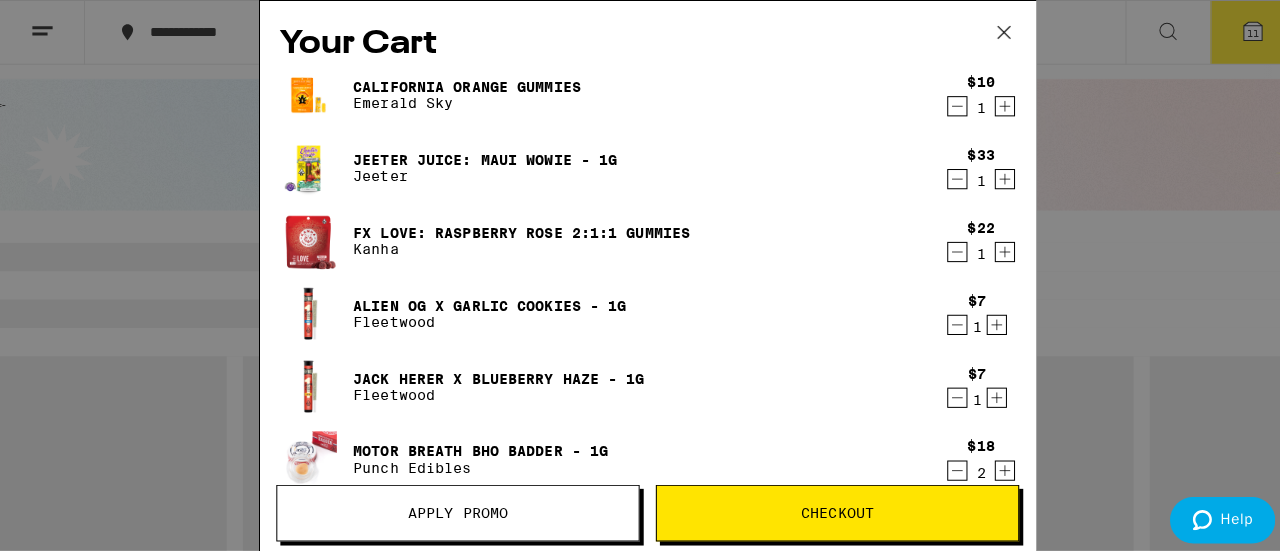 scroll, scrollTop: 0, scrollLeft: 0, axis: both 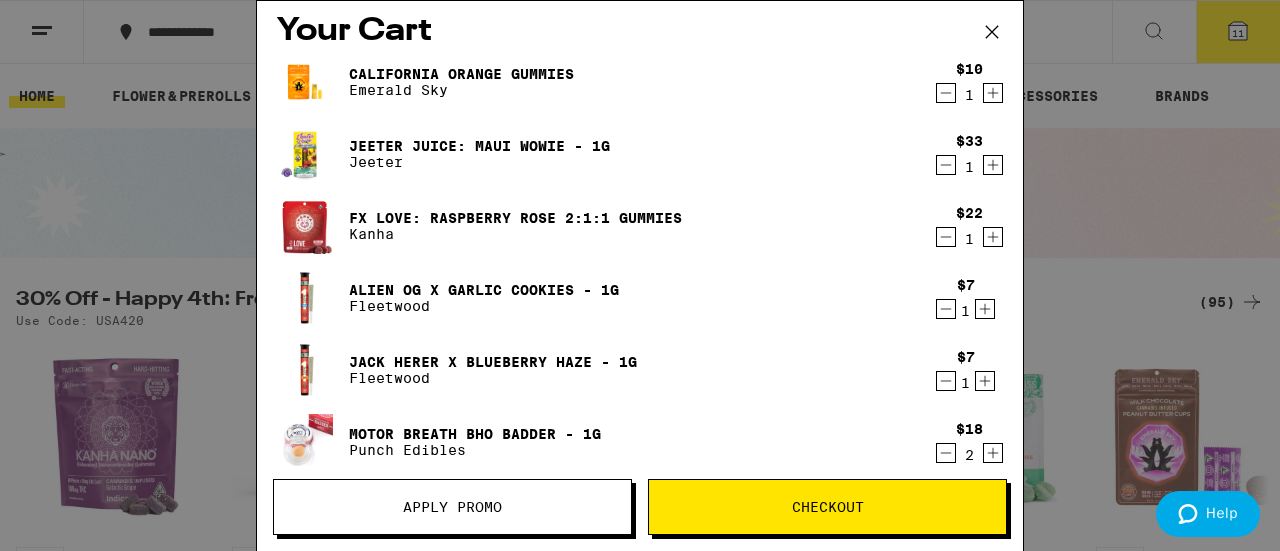 click on "Checkout" at bounding box center (828, 507) 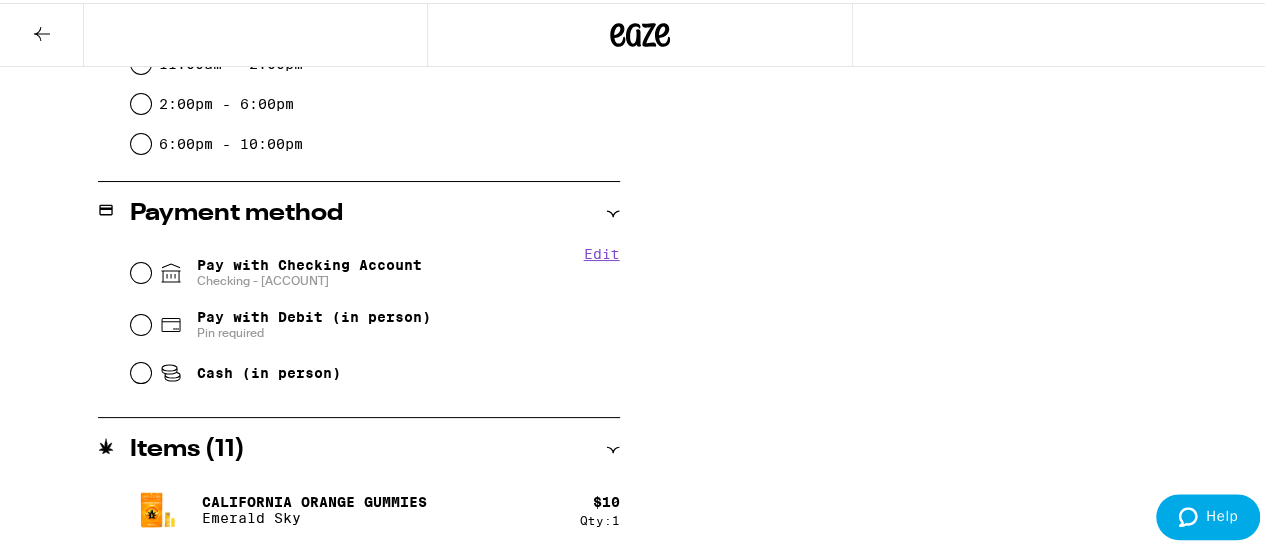 scroll, scrollTop: 672, scrollLeft: 0, axis: vertical 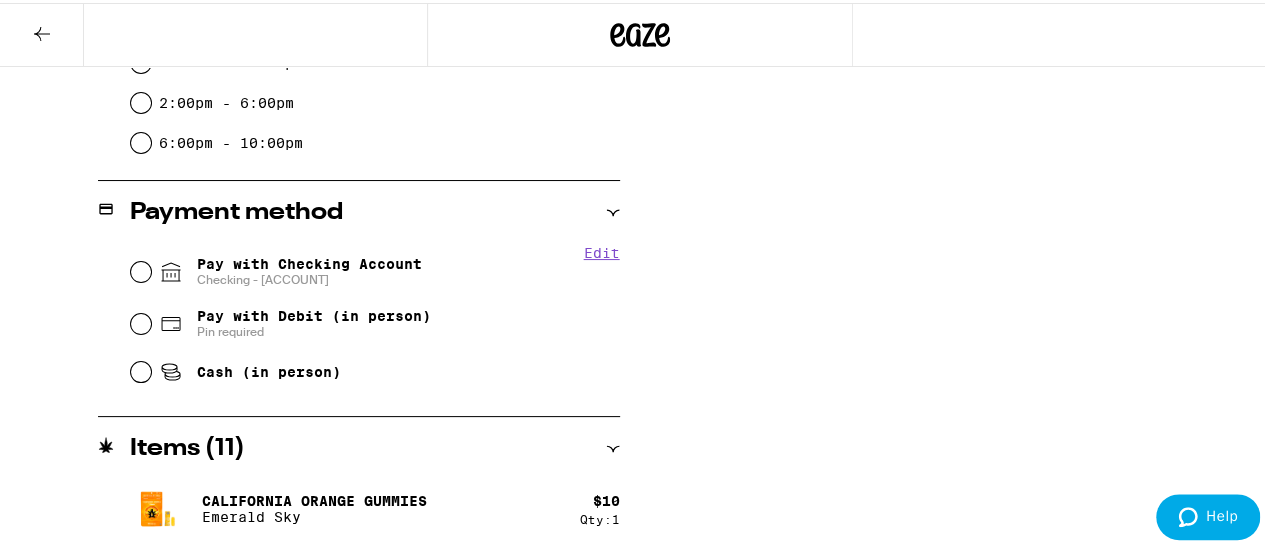 click on "Checking - [ACCOUNT]" at bounding box center [309, 277] 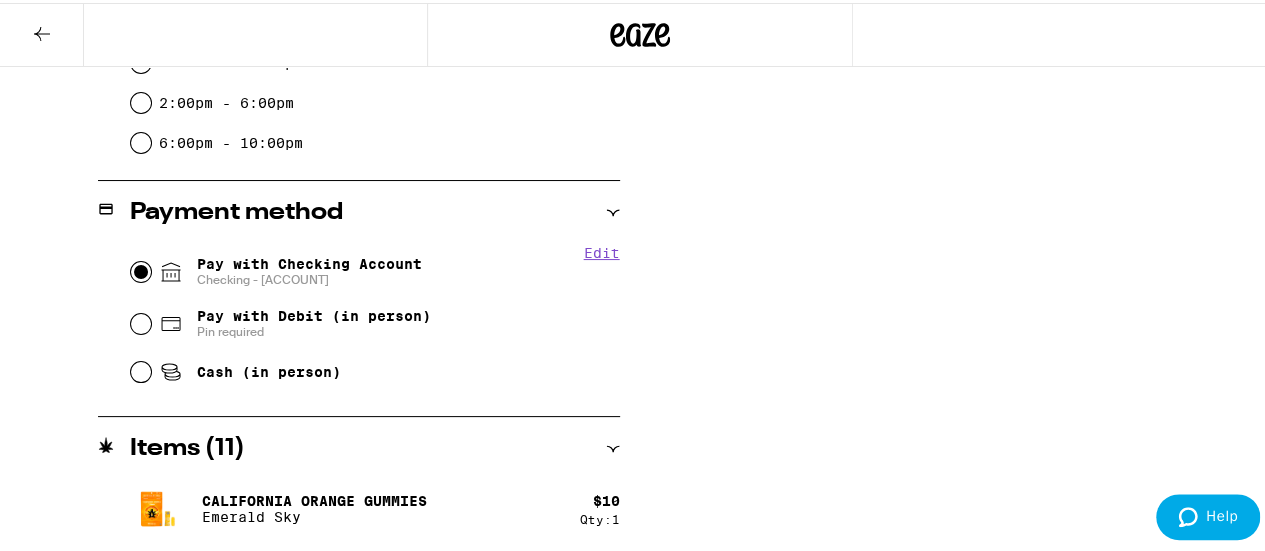 click on "Pay with Checking Account Checking - [ACCOUNT]" at bounding box center [141, 269] 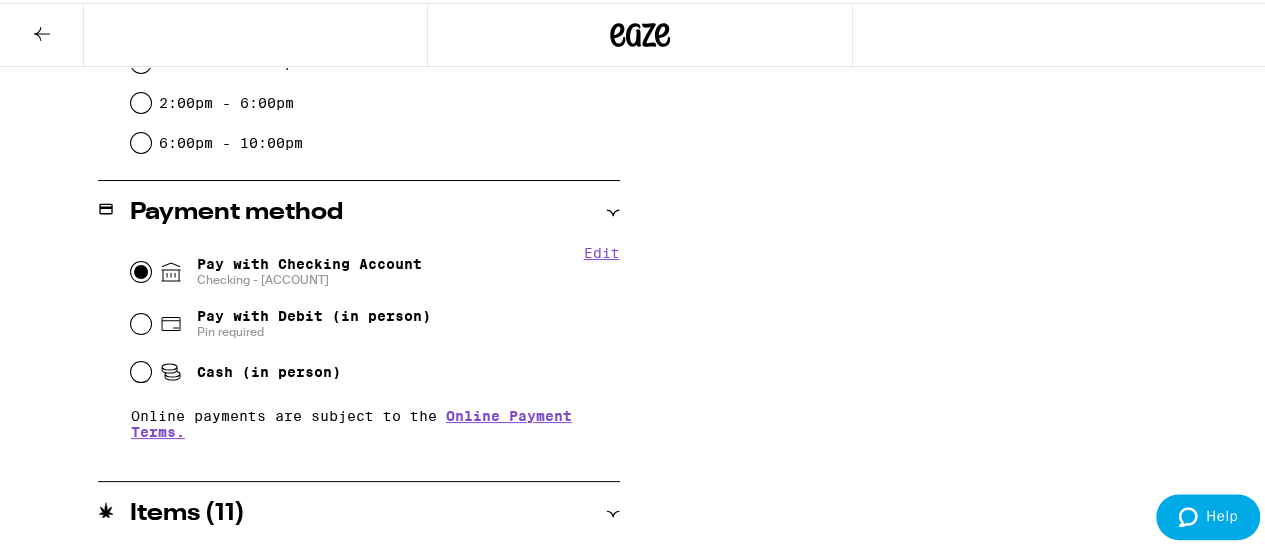 click on "Edit" at bounding box center (602, 250) 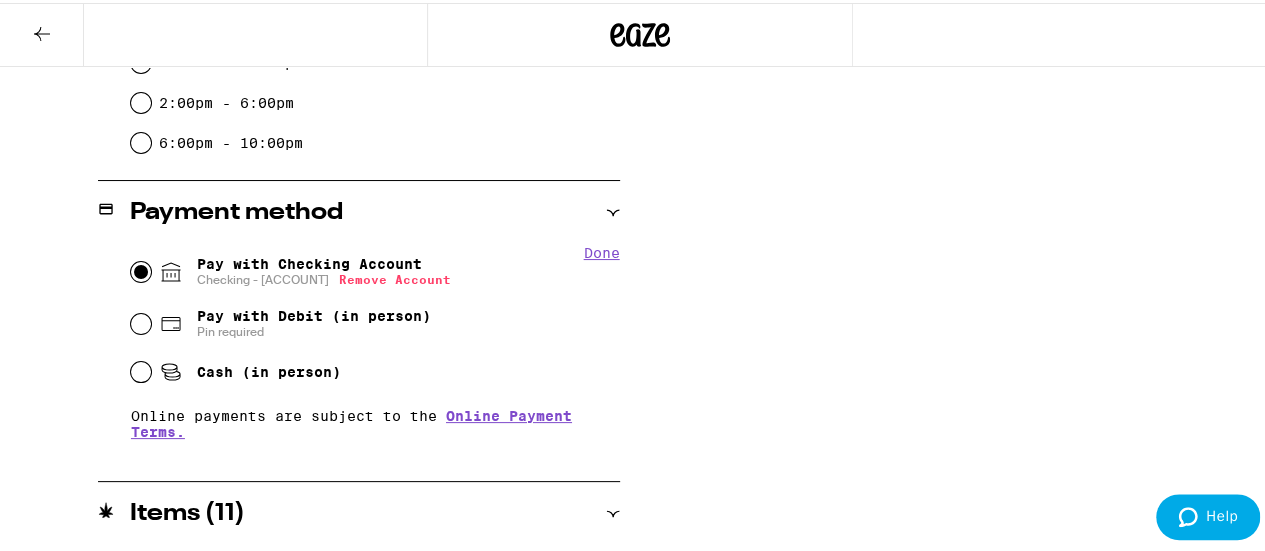 click on "Remove Account" at bounding box center (395, 276) 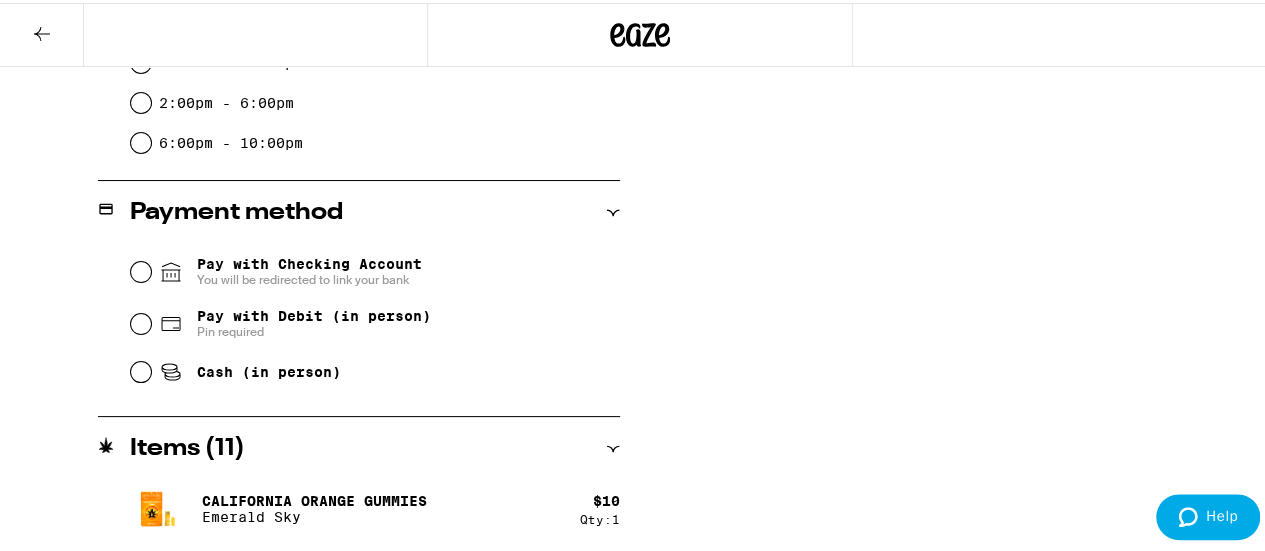 click on "You will be redirected to link your bank" at bounding box center (309, 277) 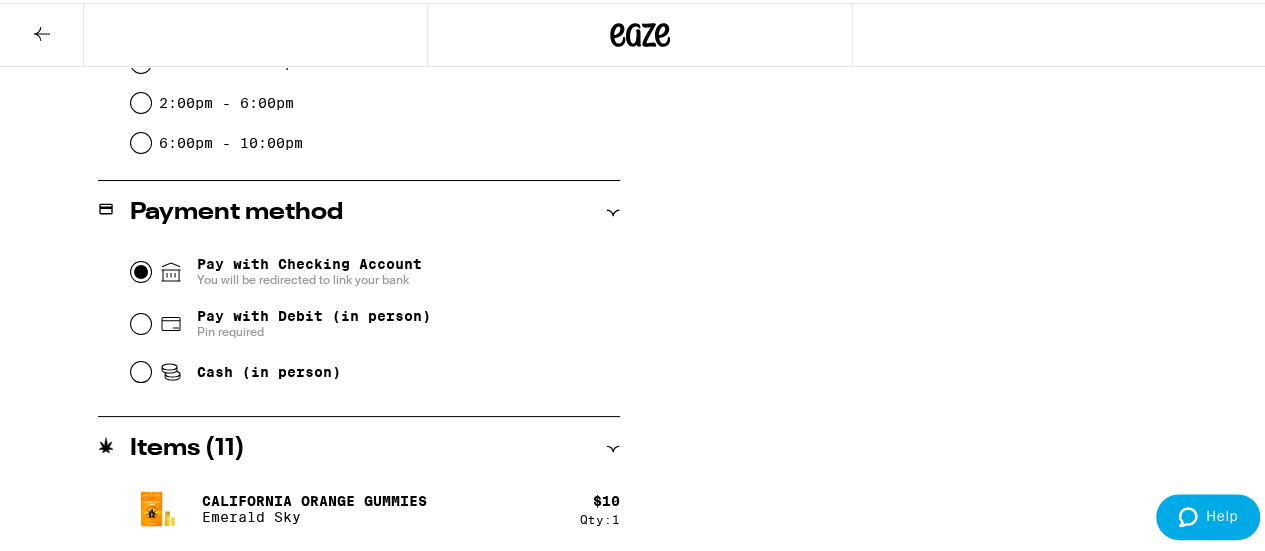 click on "Pay with Checking Account You will be redirected to link your bank" at bounding box center (141, 269) 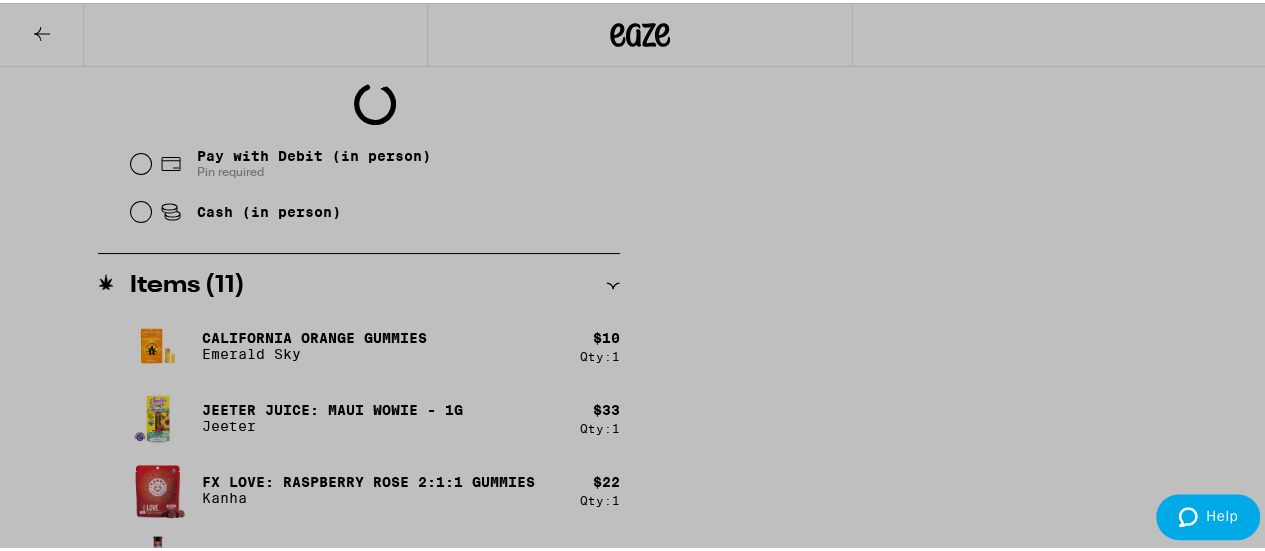 scroll, scrollTop: 849, scrollLeft: 0, axis: vertical 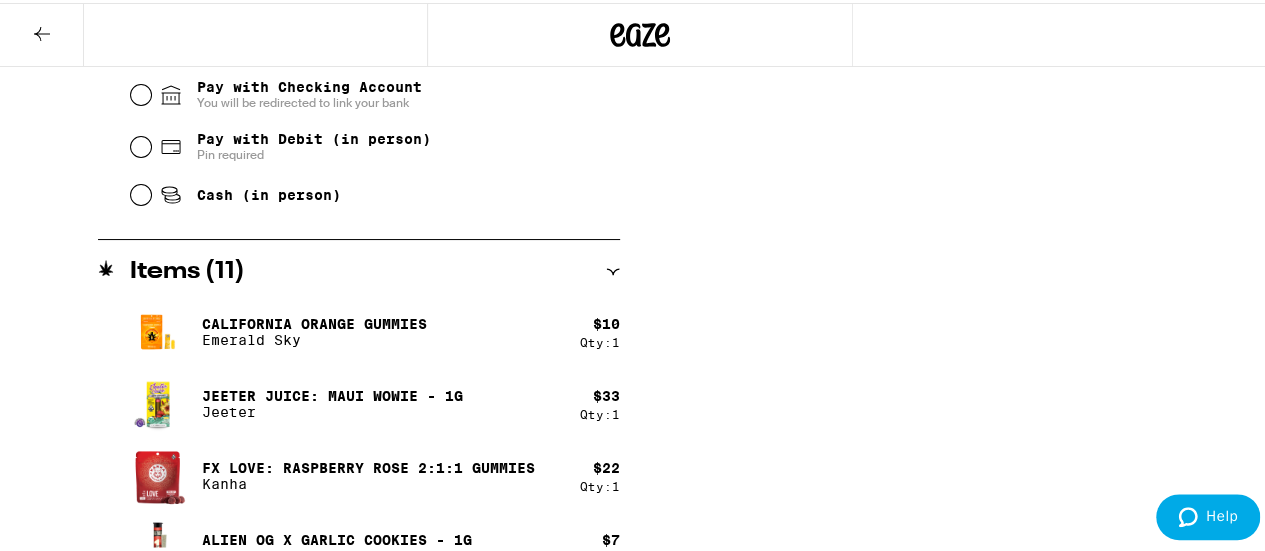 click on "Pay with Debit (in person)" at bounding box center [314, 136] 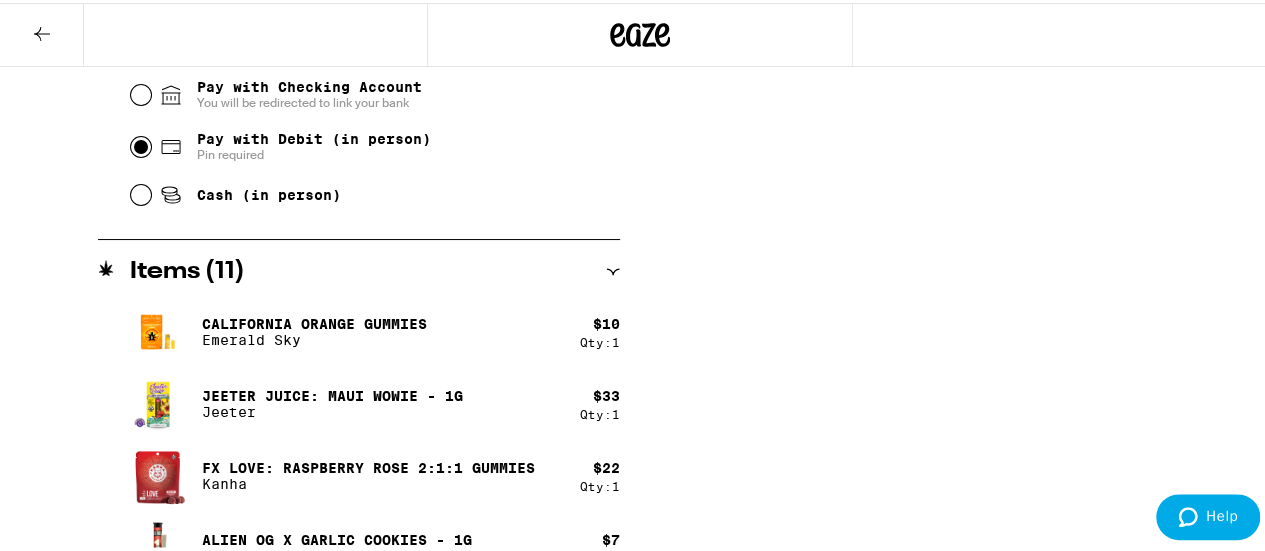 click on "Pay with Debit (in person) Pin required" at bounding box center [141, 144] 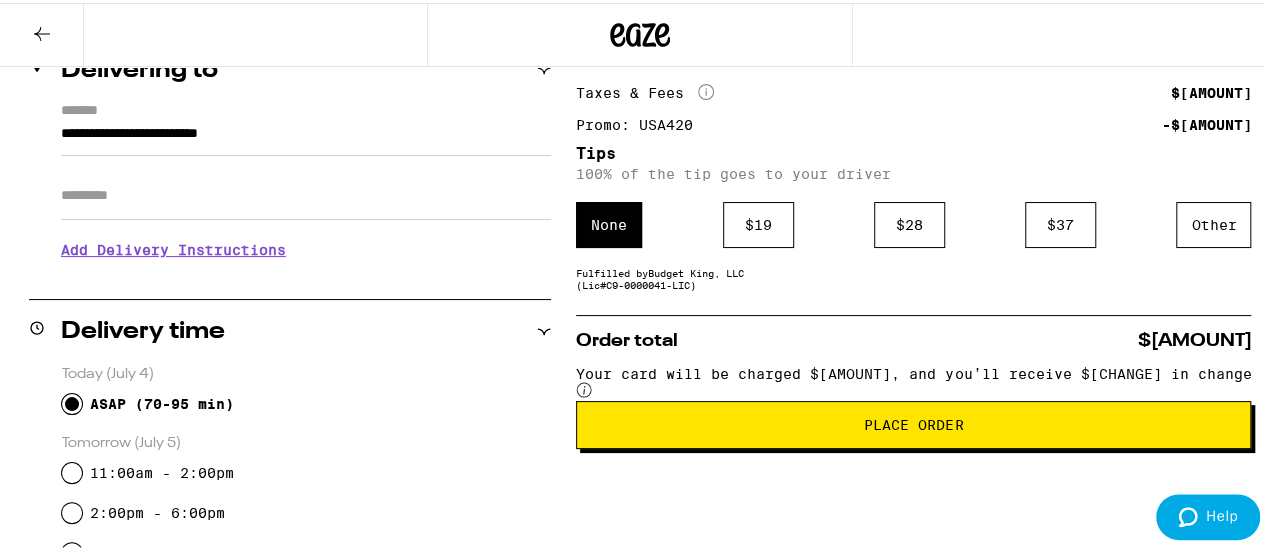scroll, scrollTop: 284, scrollLeft: 0, axis: vertical 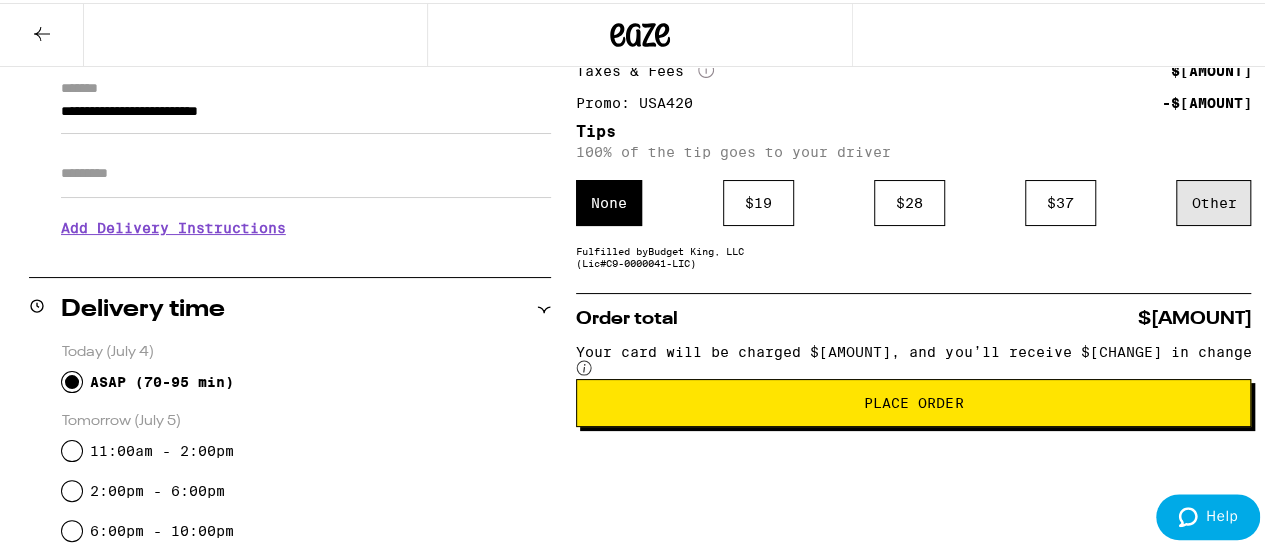 click on "Other" at bounding box center (1213, 200) 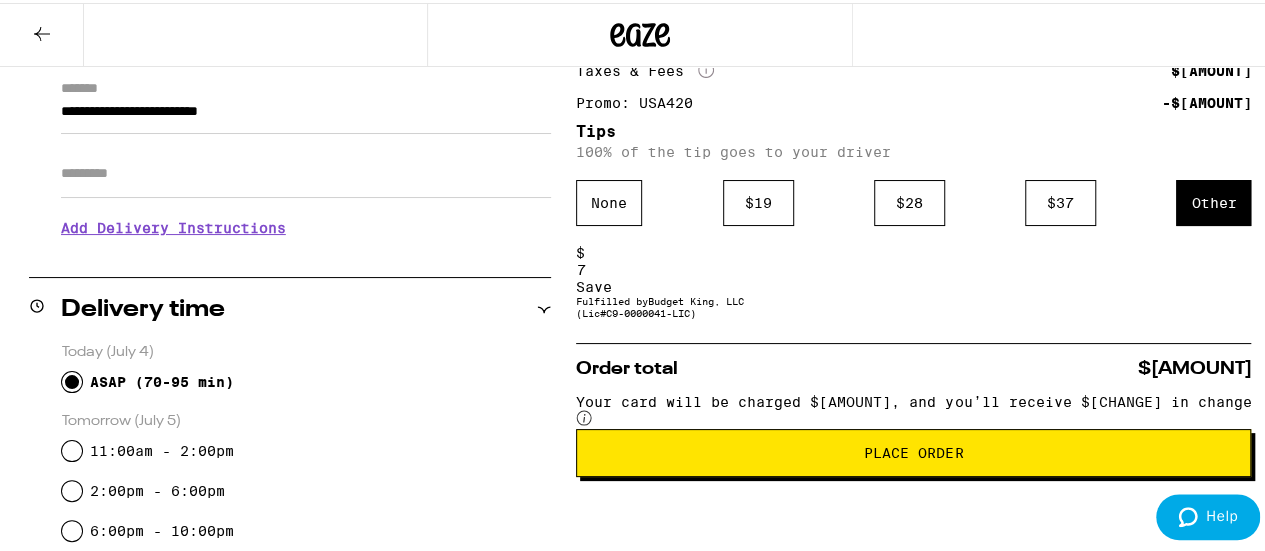 click on "Save" at bounding box center (913, 284) 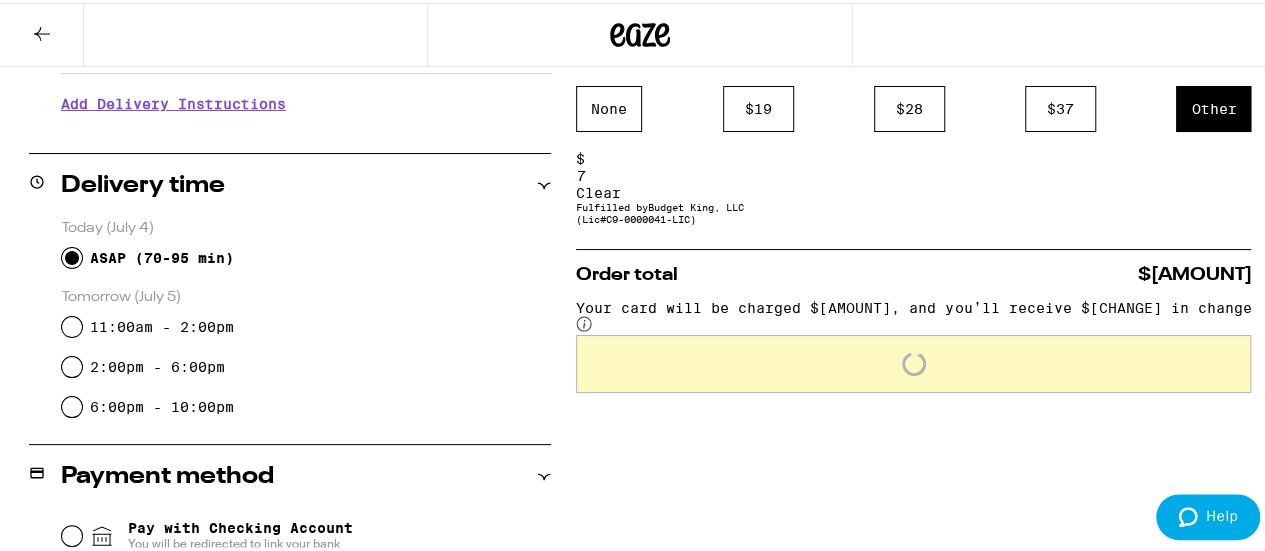 scroll, scrollTop: 410, scrollLeft: 0, axis: vertical 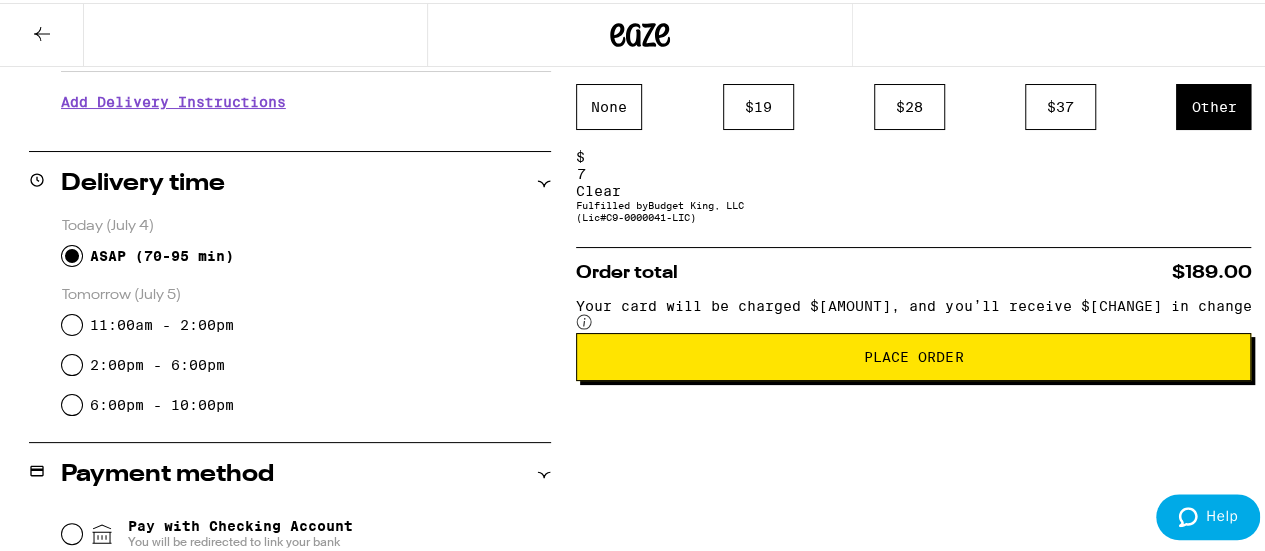 click on "7" at bounding box center (668, 171) 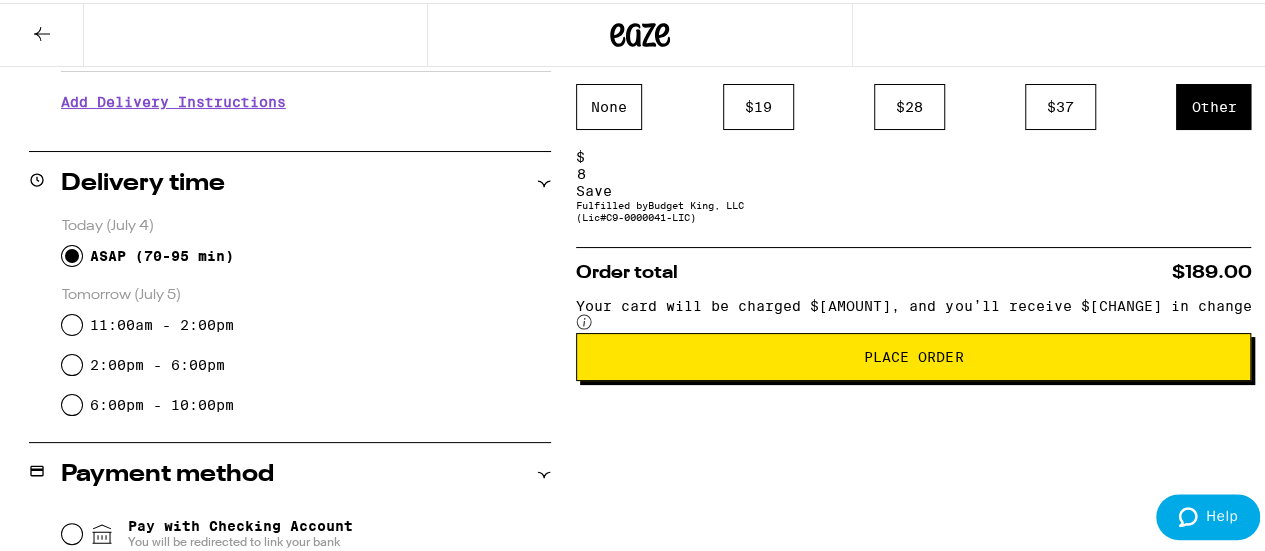 scroll, scrollTop: 408, scrollLeft: 0, axis: vertical 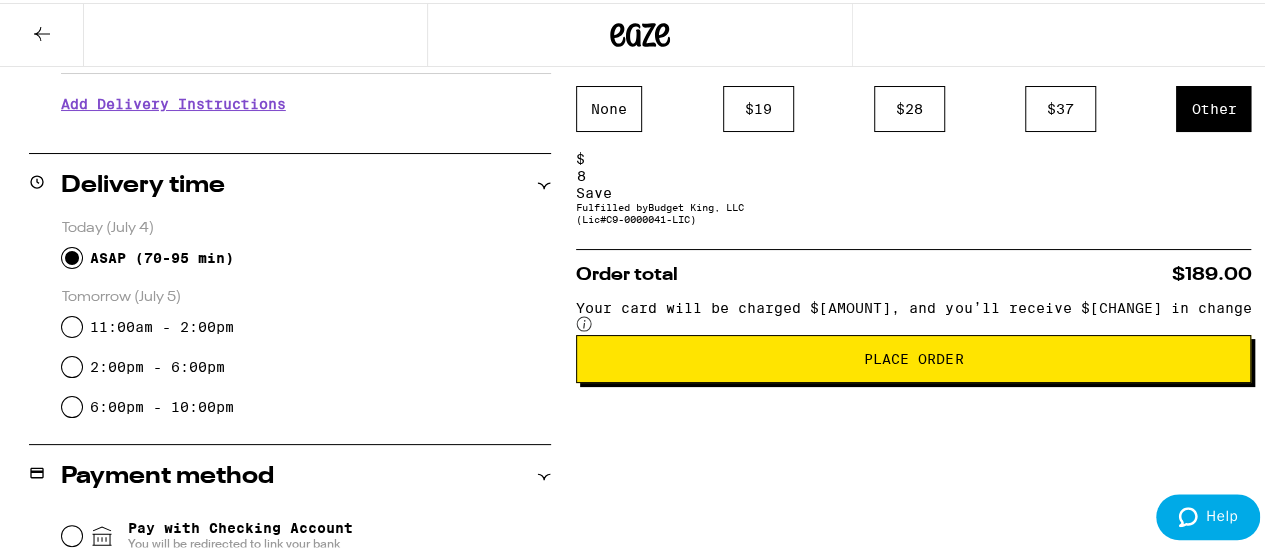 click on "Save" at bounding box center (913, 190) 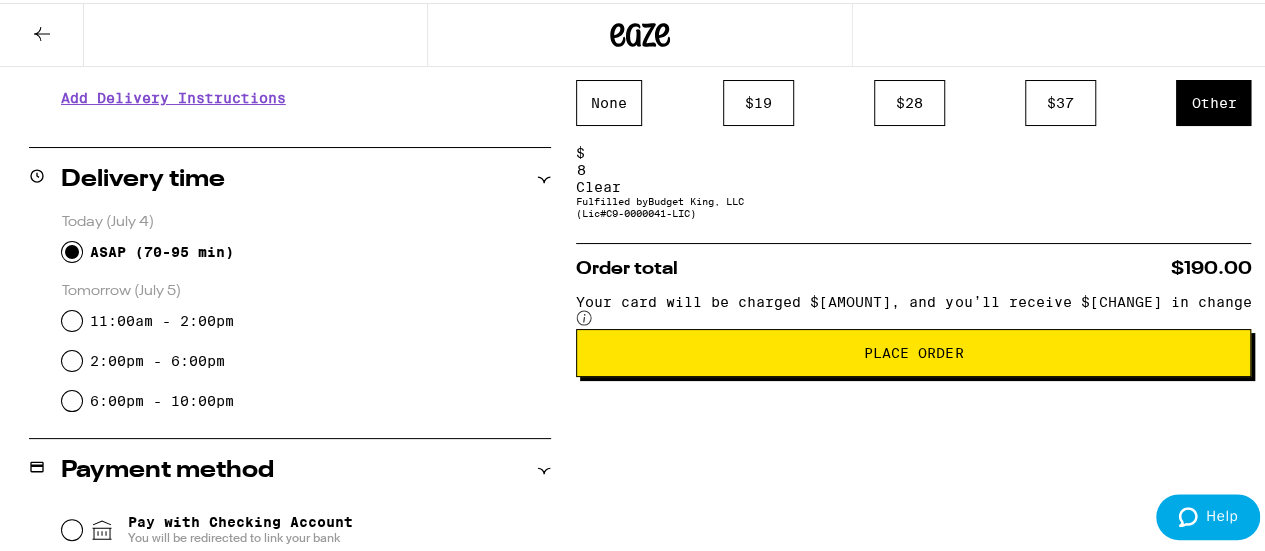 scroll, scrollTop: 416, scrollLeft: 0, axis: vertical 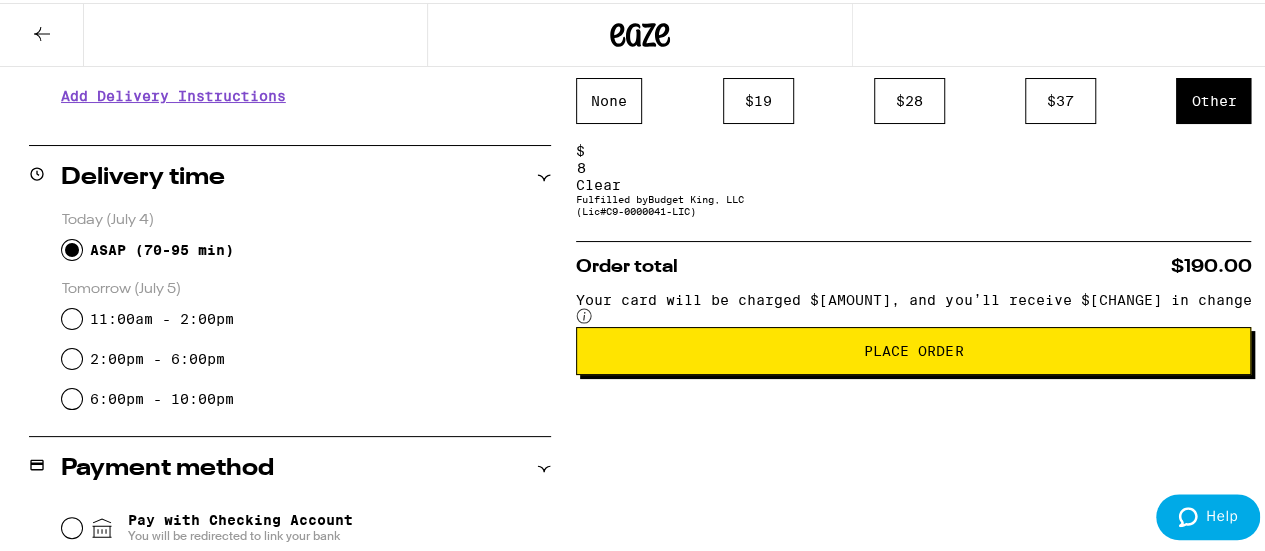click on "8" at bounding box center [668, 165] 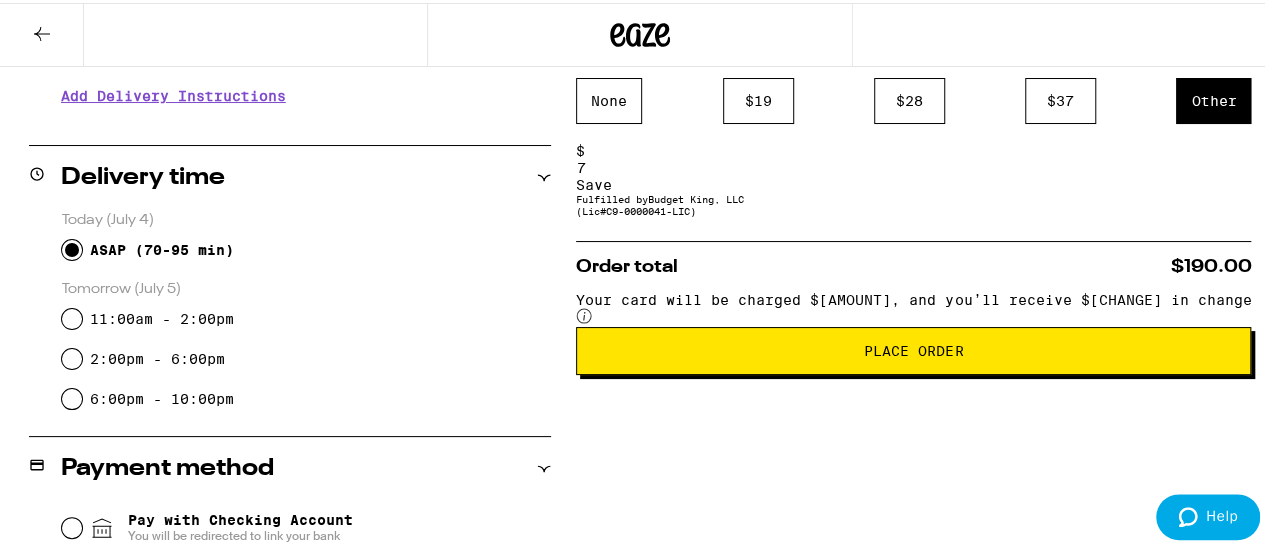 type on "7" 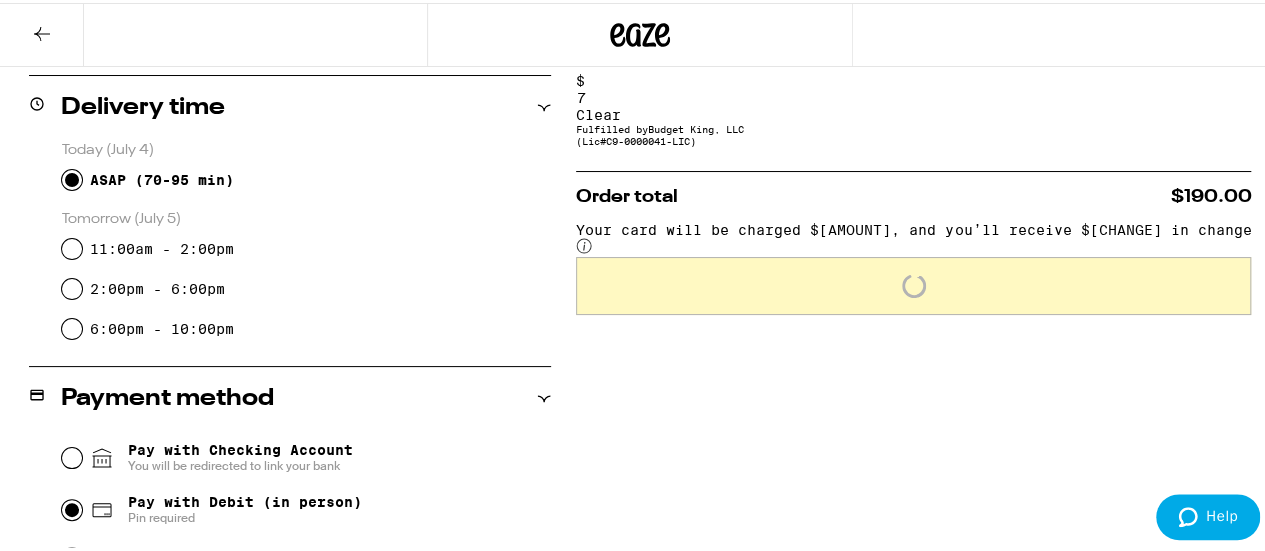scroll, scrollTop: 326, scrollLeft: 0, axis: vertical 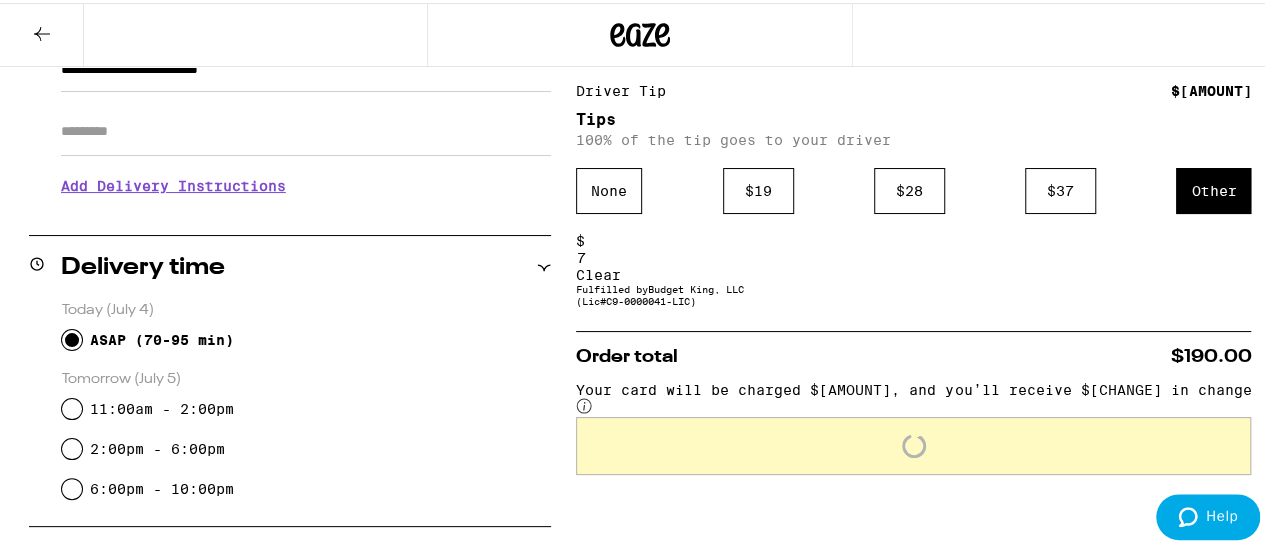 click on "$ [AMOUNT]   Clear" at bounding box center (913, 255) 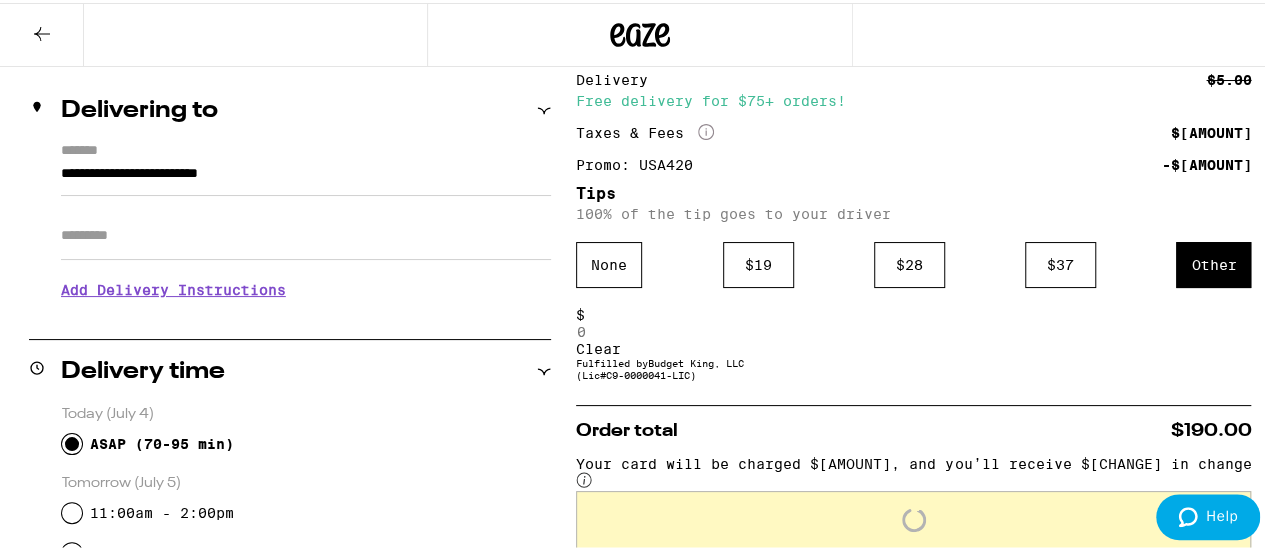 scroll, scrollTop: 222, scrollLeft: 0, axis: vertical 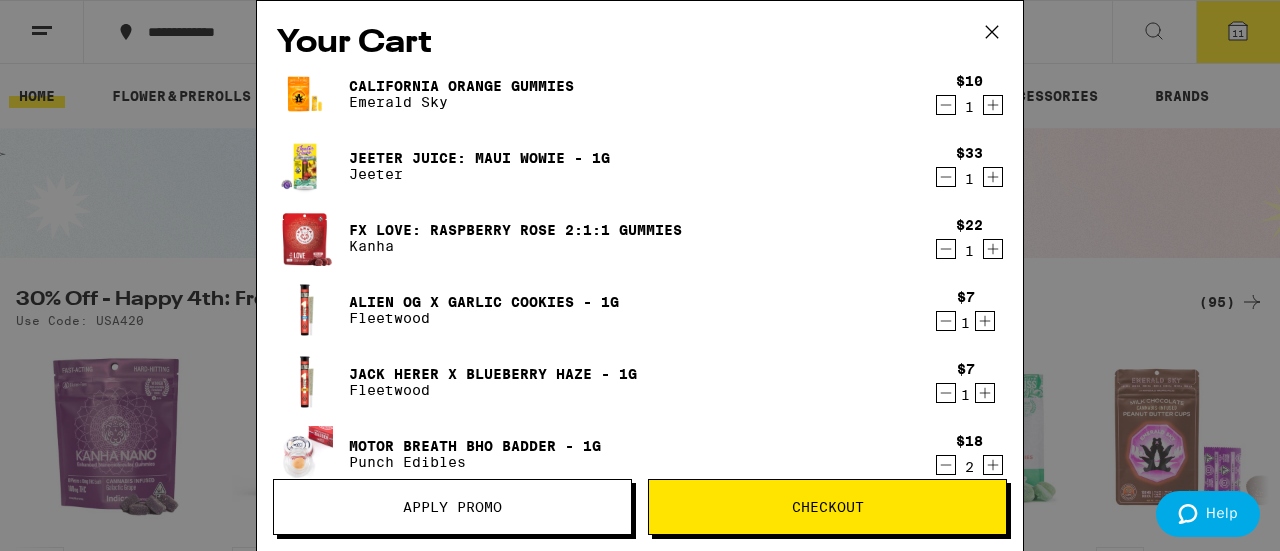 click on "Motor Breath BHO Badder - 1g Punch Edibles" at bounding box center [601, 94] 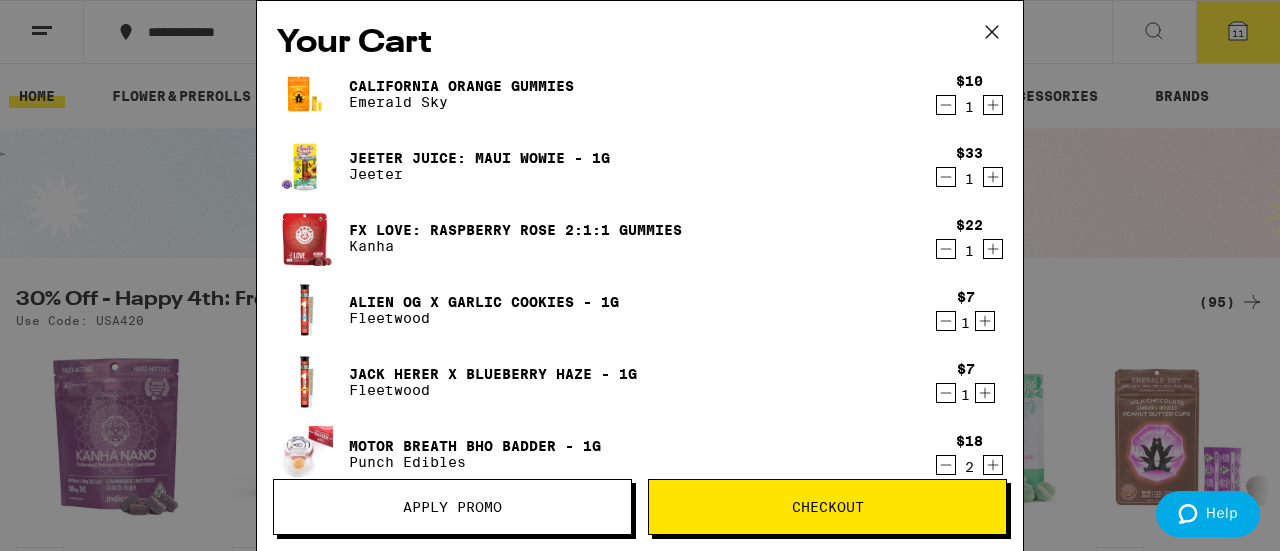 click on "Checkout" at bounding box center (827, 507) 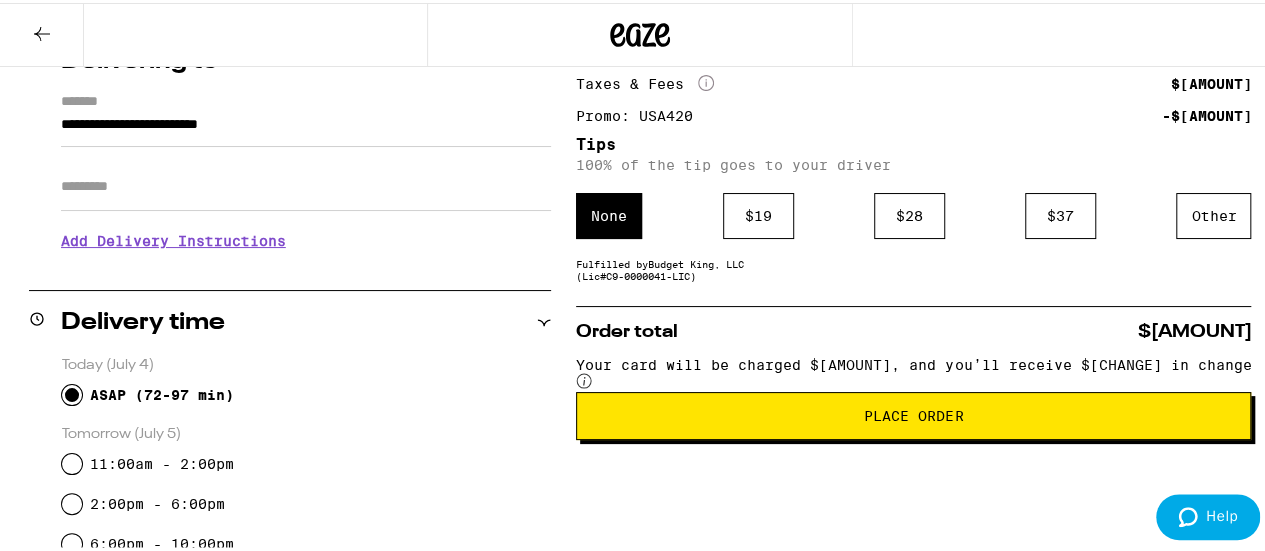 scroll, scrollTop: 270, scrollLeft: 0, axis: vertical 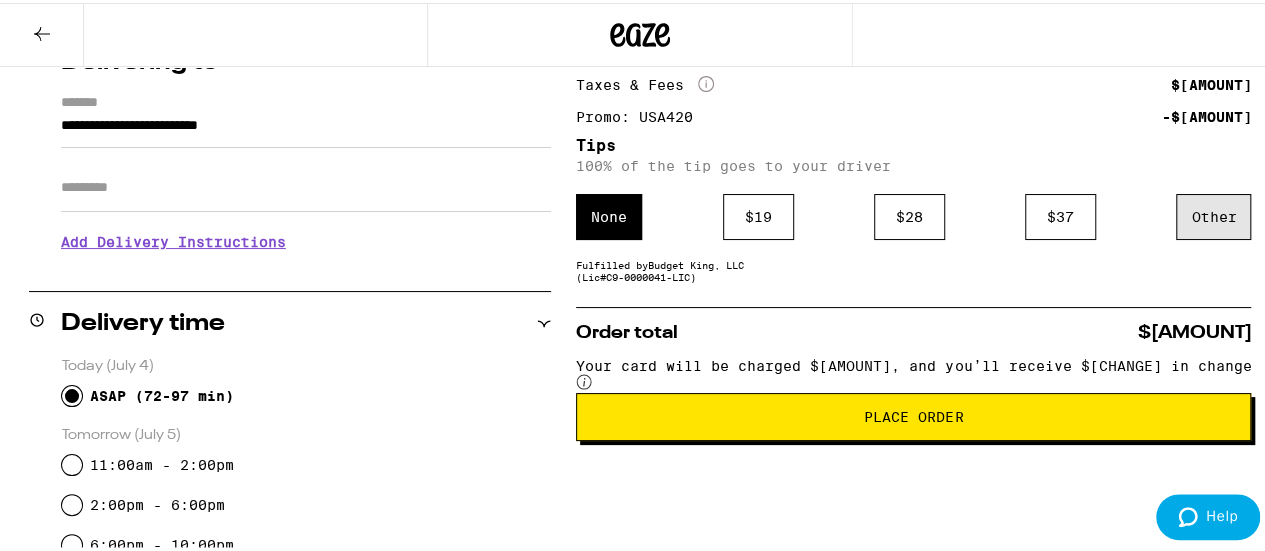 click on "Other" at bounding box center (1213, 214) 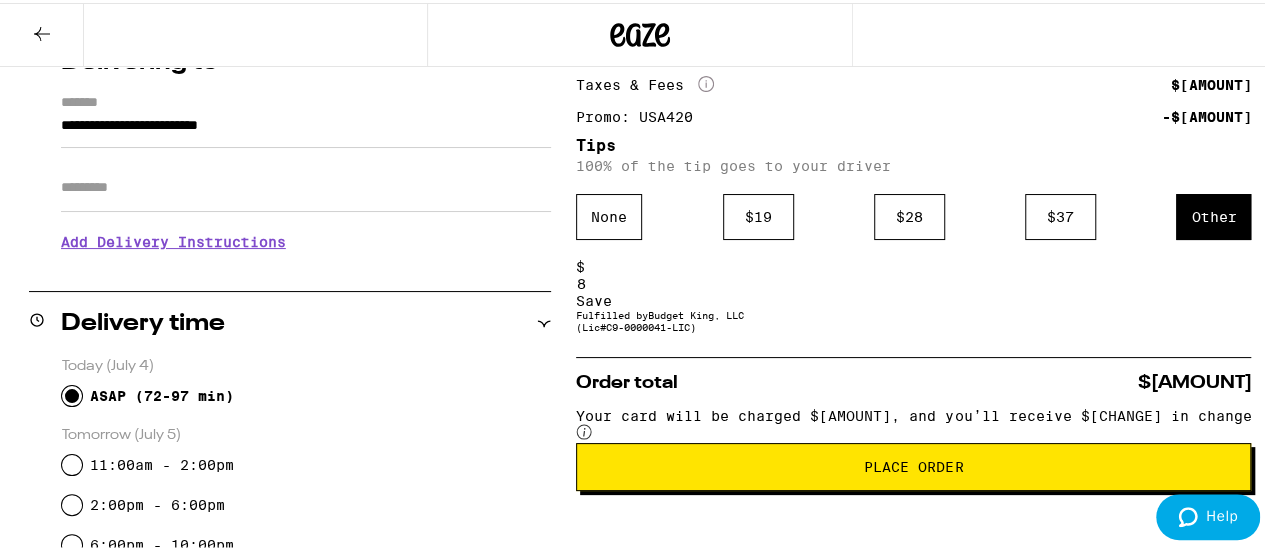 type on "8" 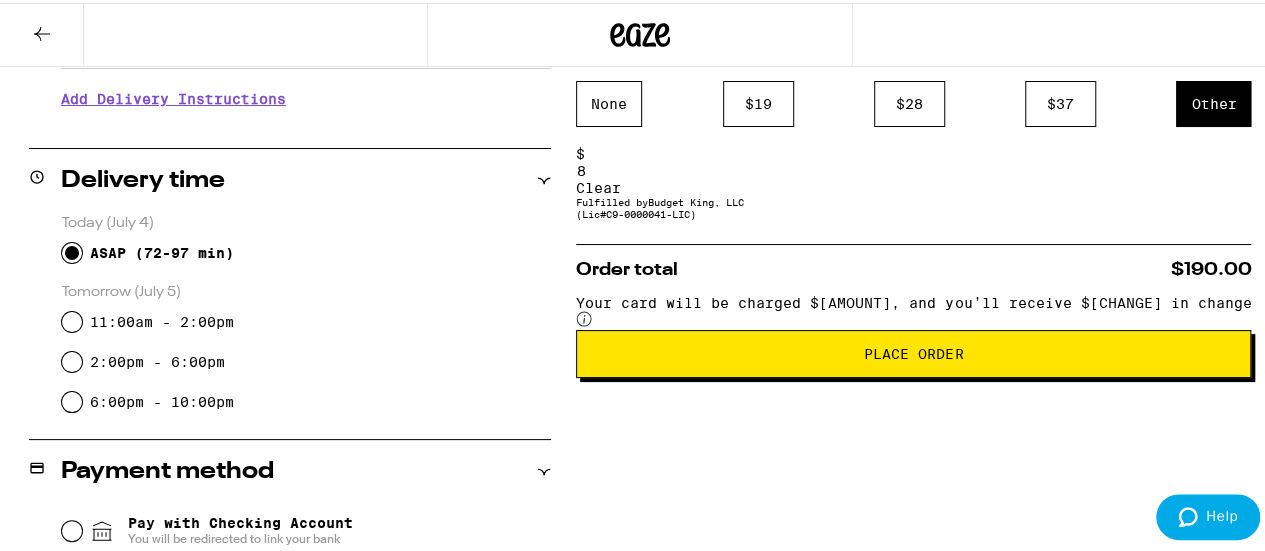 scroll, scrollTop: 414, scrollLeft: 0, axis: vertical 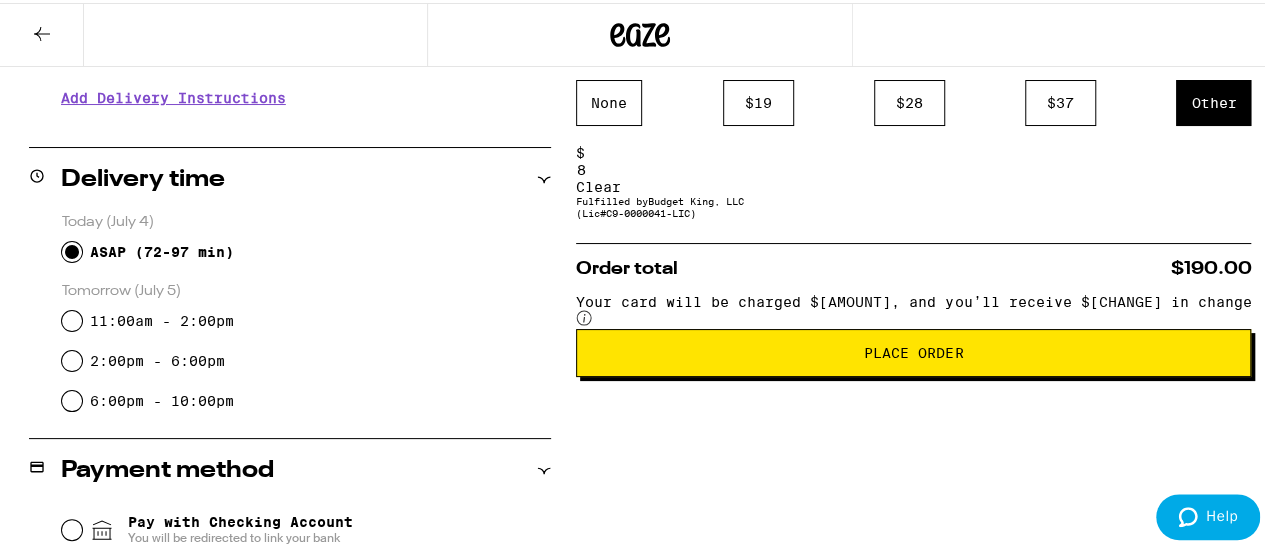 click on "Place Order" at bounding box center [913, 350] 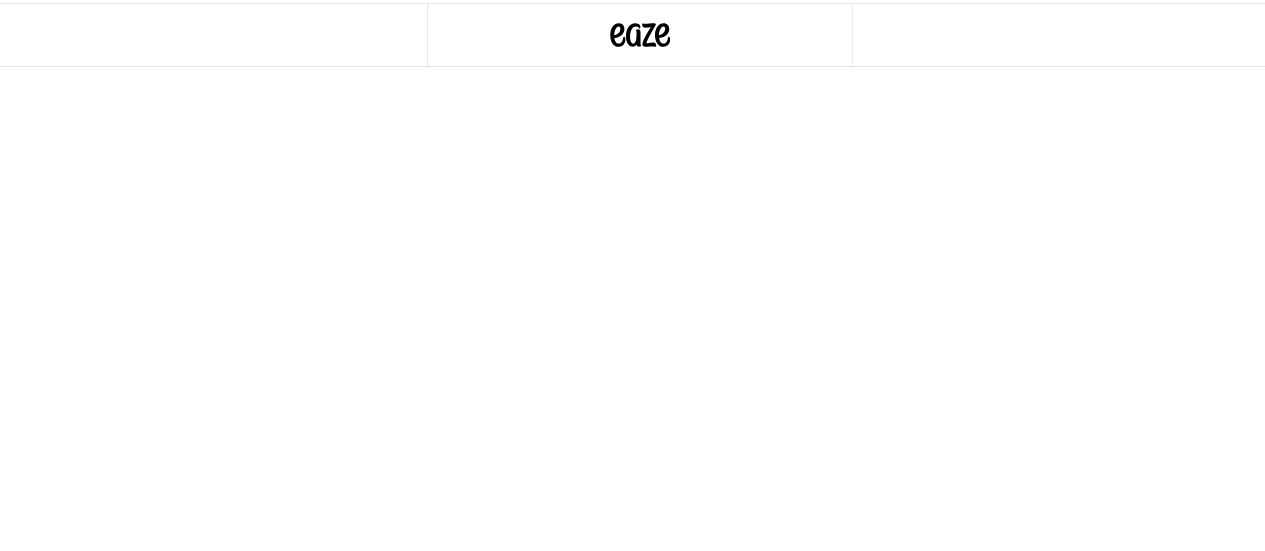 scroll, scrollTop: 0, scrollLeft: 0, axis: both 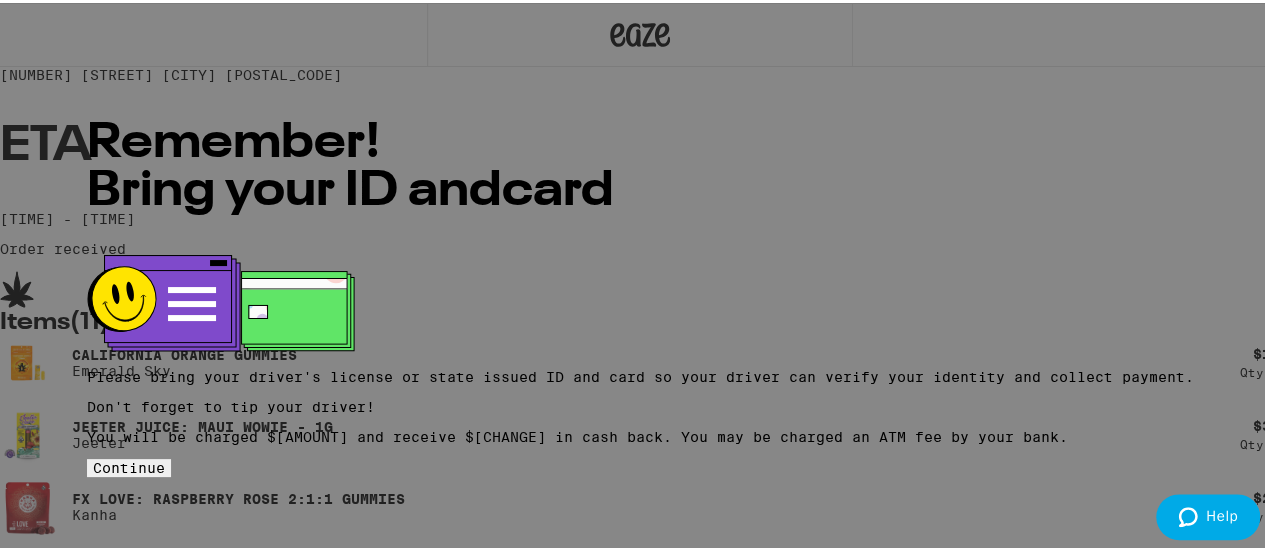 click on "Continue" at bounding box center [129, 465] 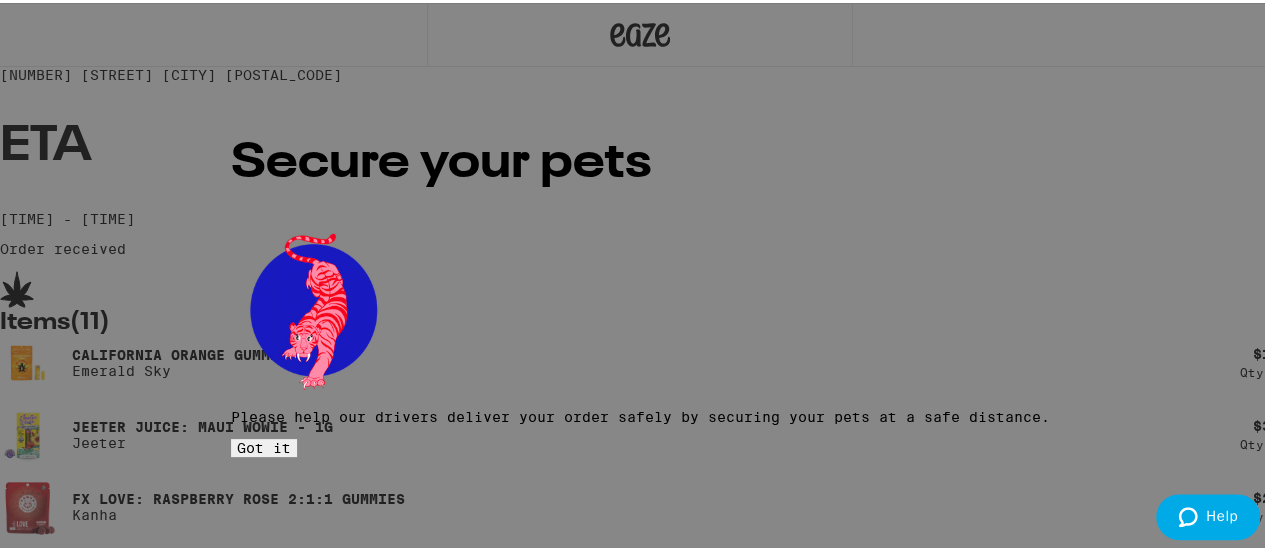 click on "Got it" at bounding box center (264, 445) 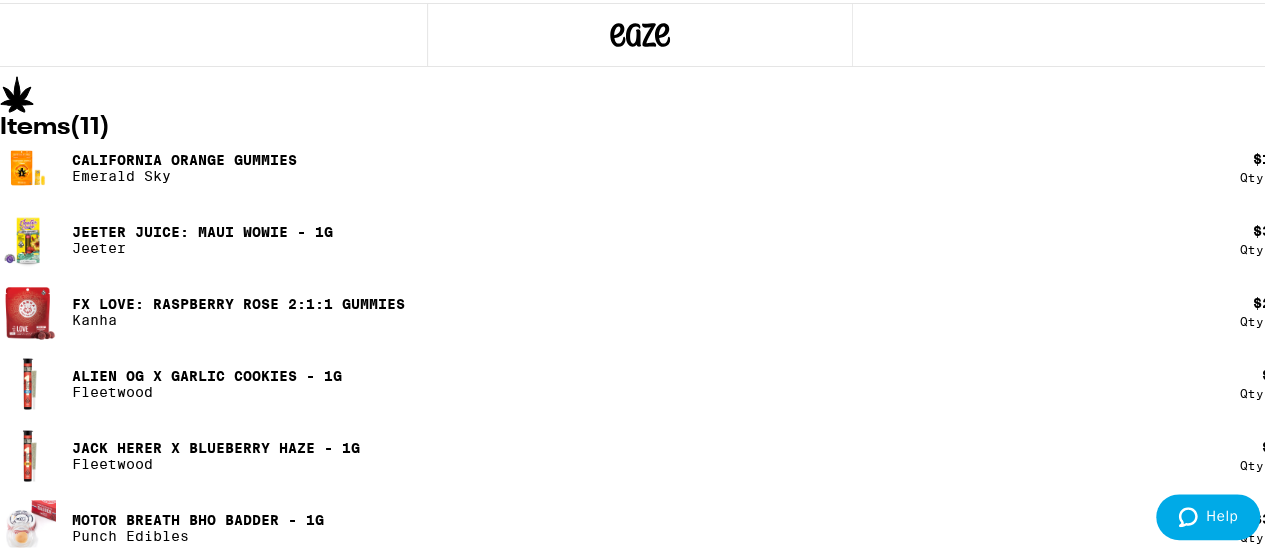 scroll, scrollTop: 200, scrollLeft: 0, axis: vertical 